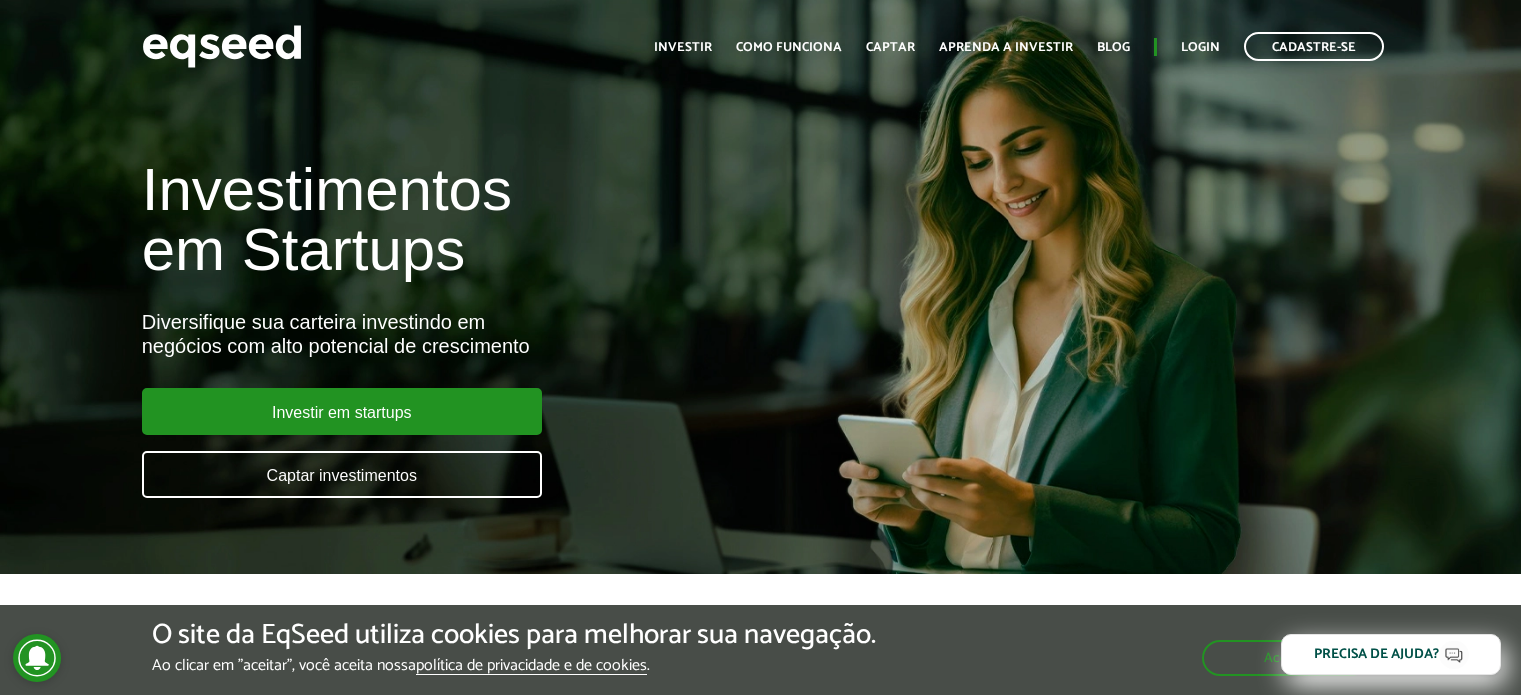 scroll, scrollTop: 0, scrollLeft: 0, axis: both 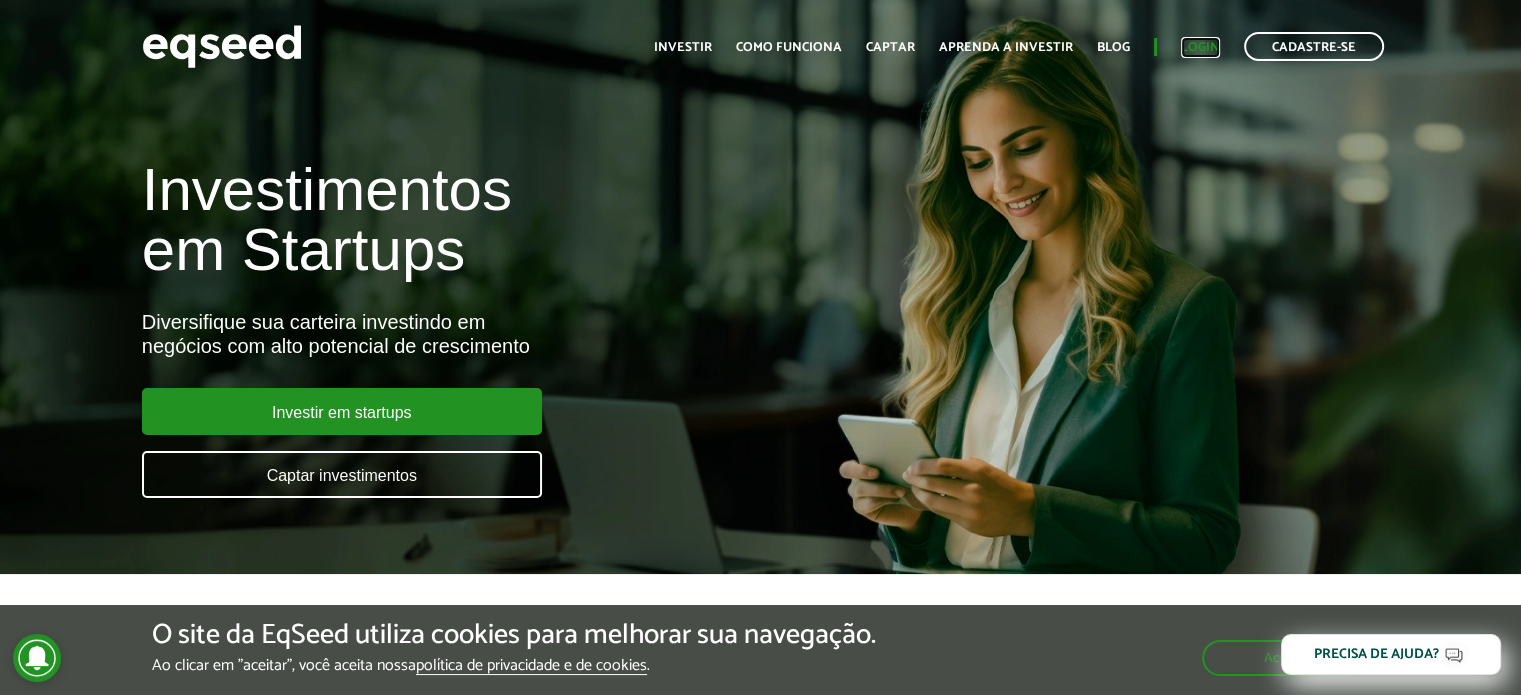 click on "Login" at bounding box center (1200, 47) 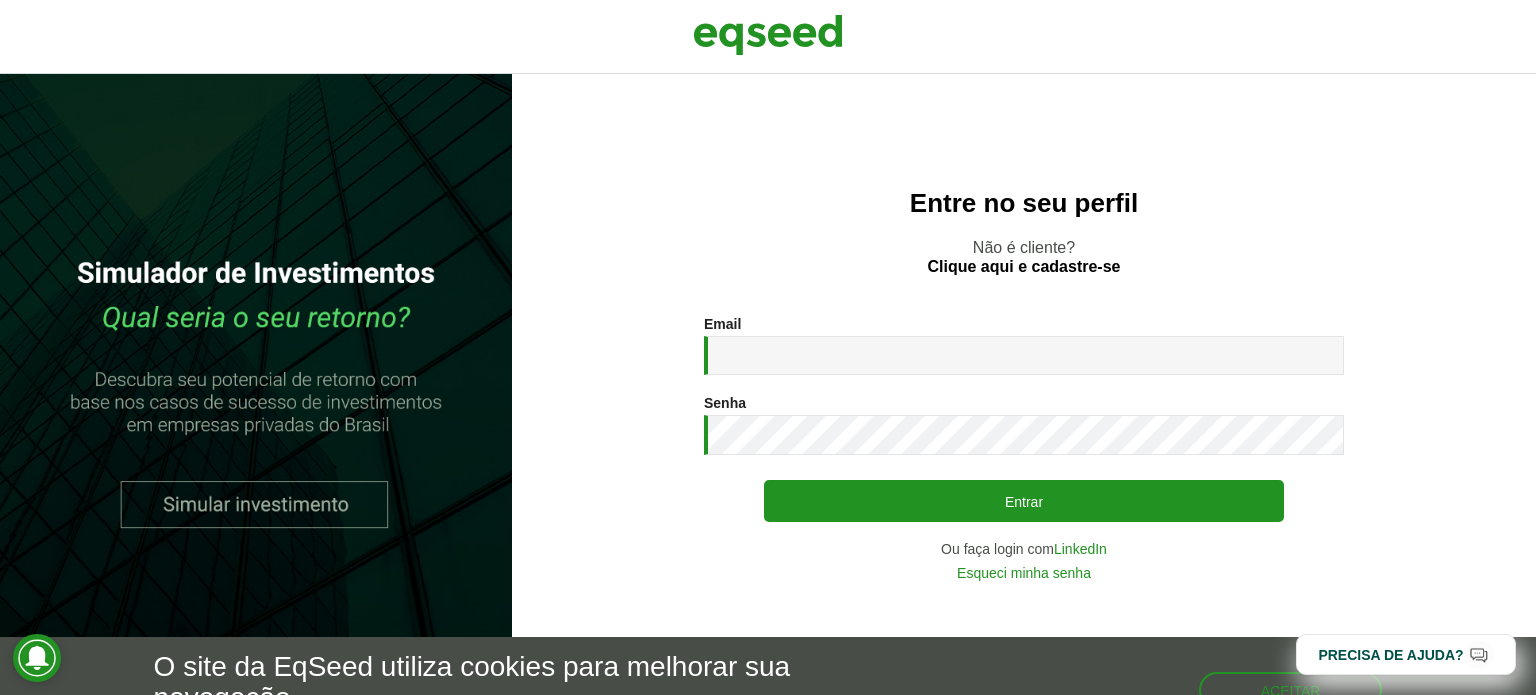 scroll, scrollTop: 0, scrollLeft: 0, axis: both 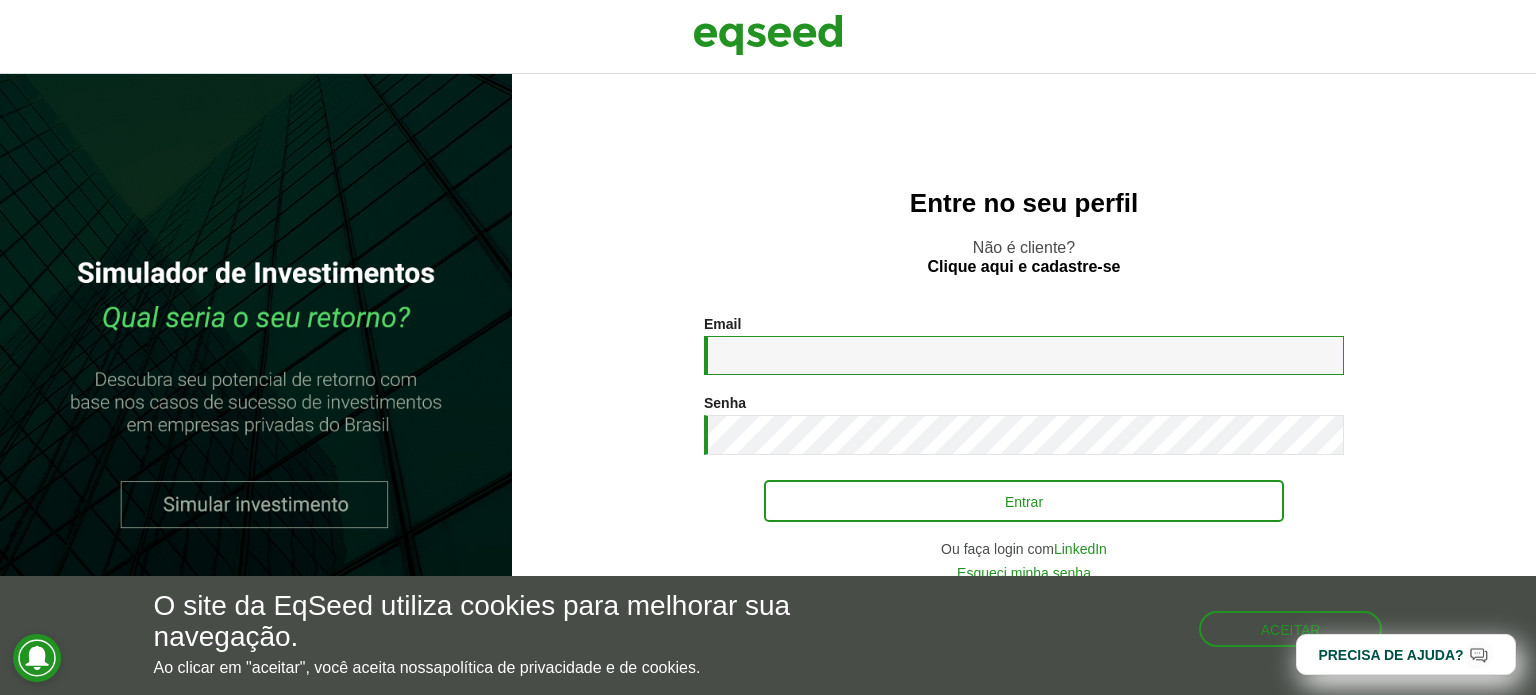 type on "**********" 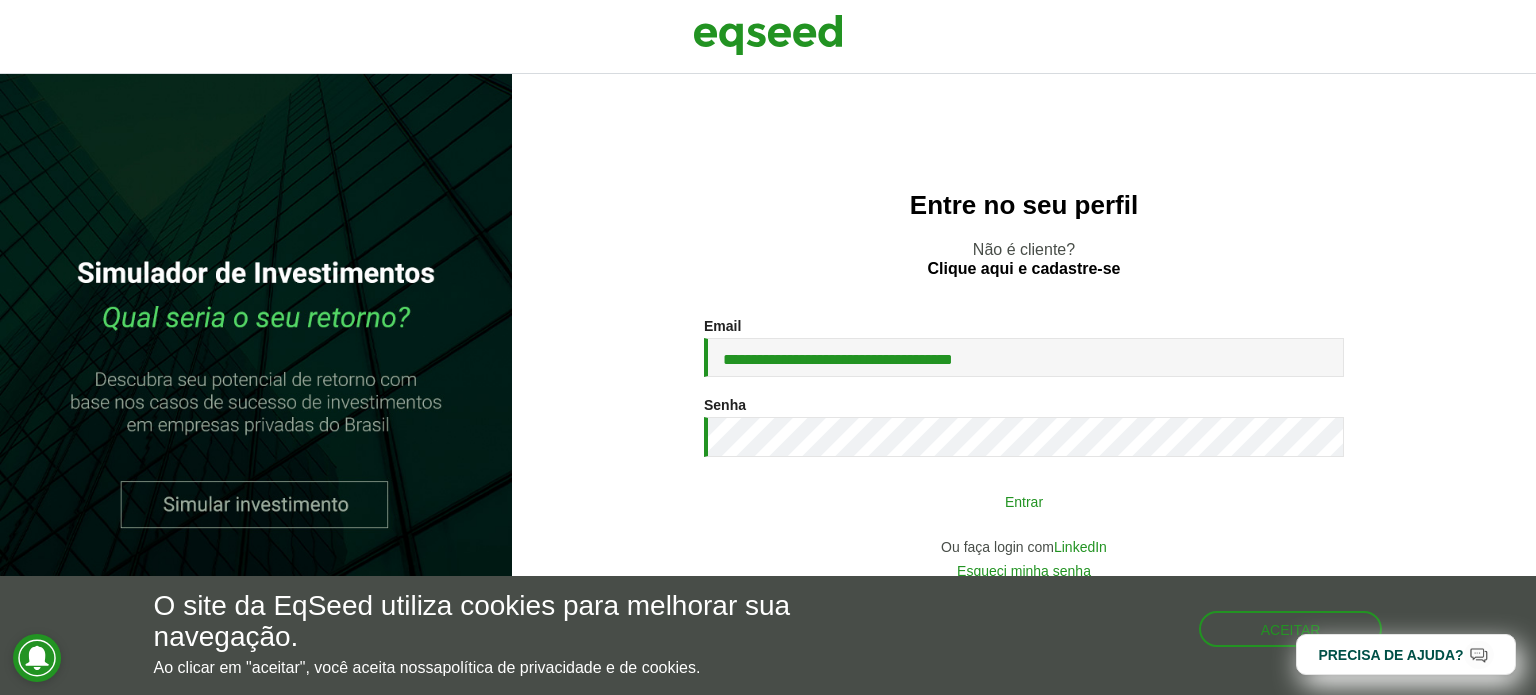 click on "Entrar" at bounding box center [1024, 501] 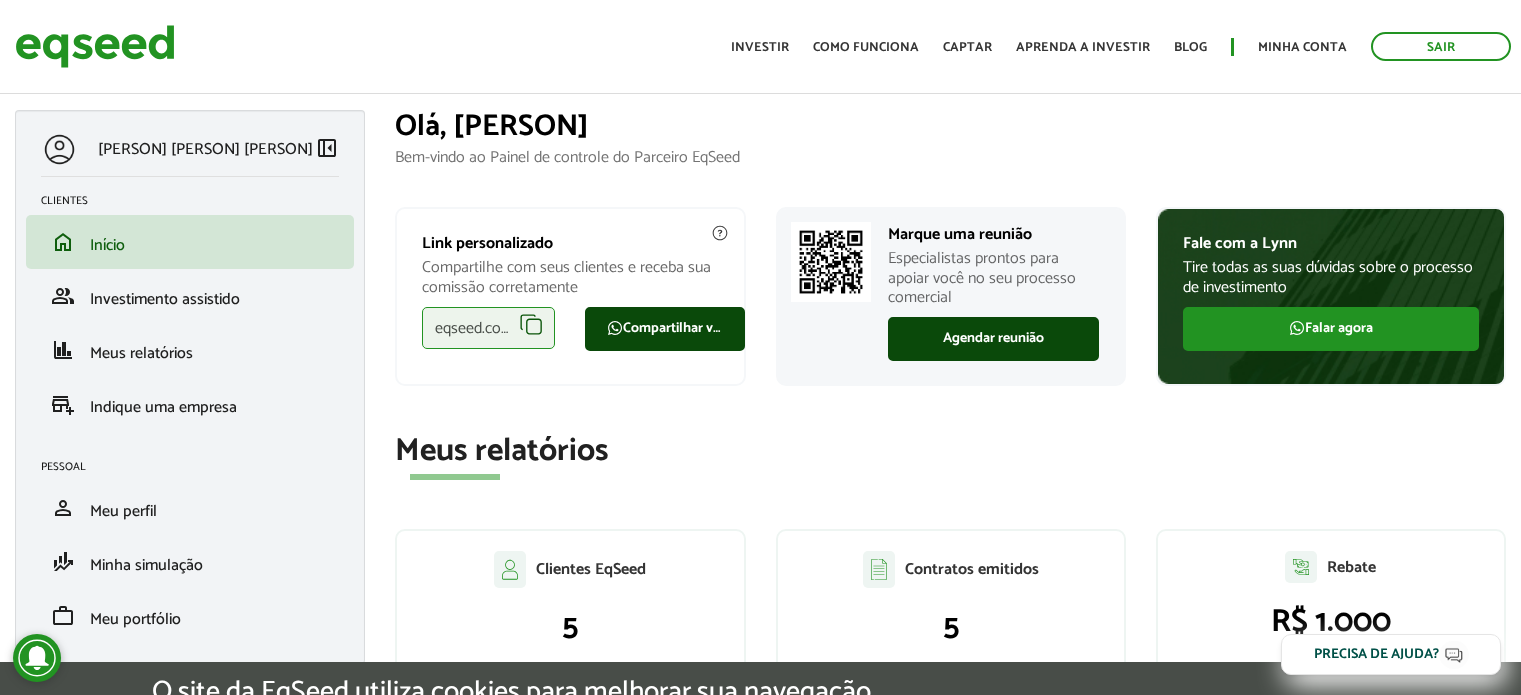 scroll, scrollTop: 0, scrollLeft: 0, axis: both 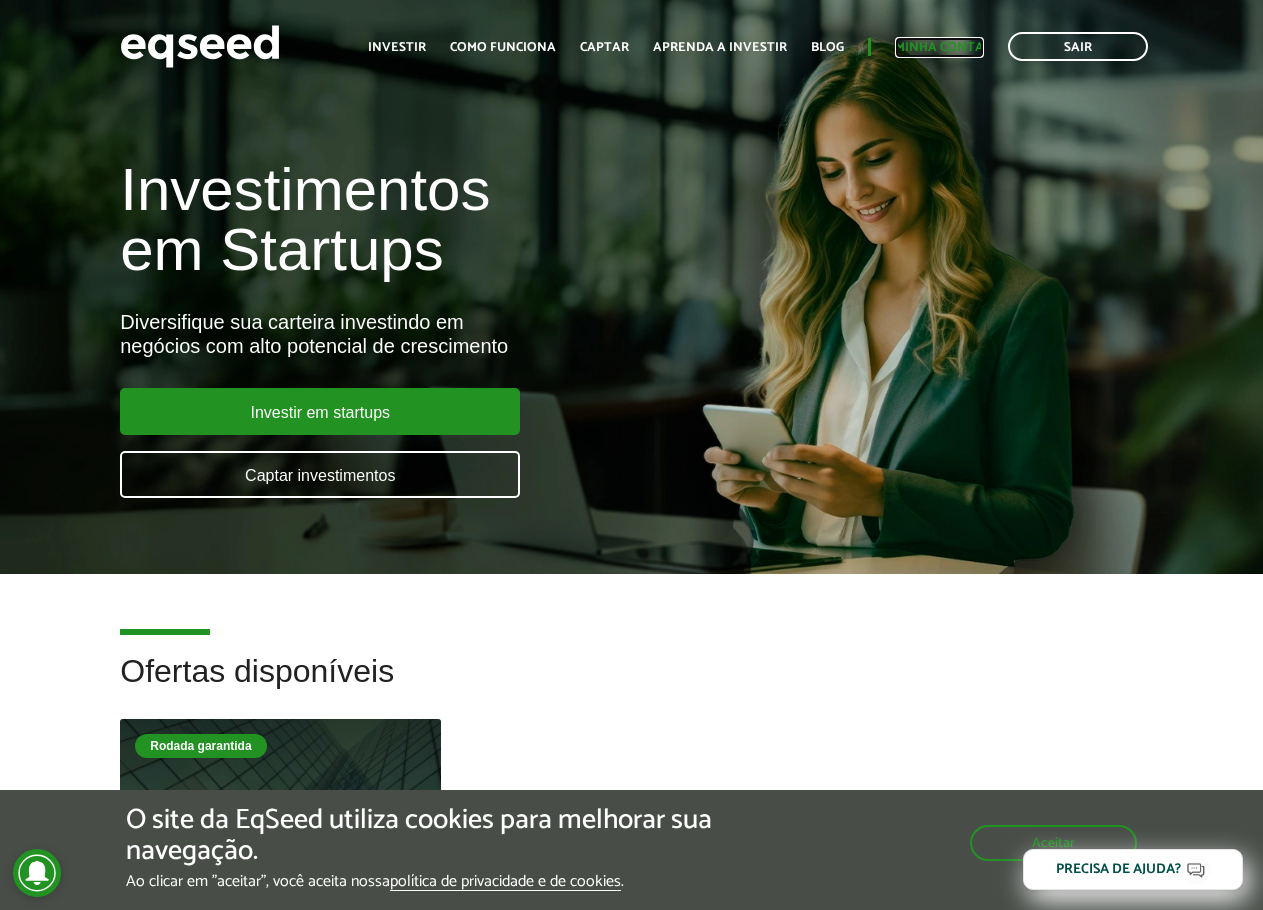 click on "Minha conta" at bounding box center (939, 47) 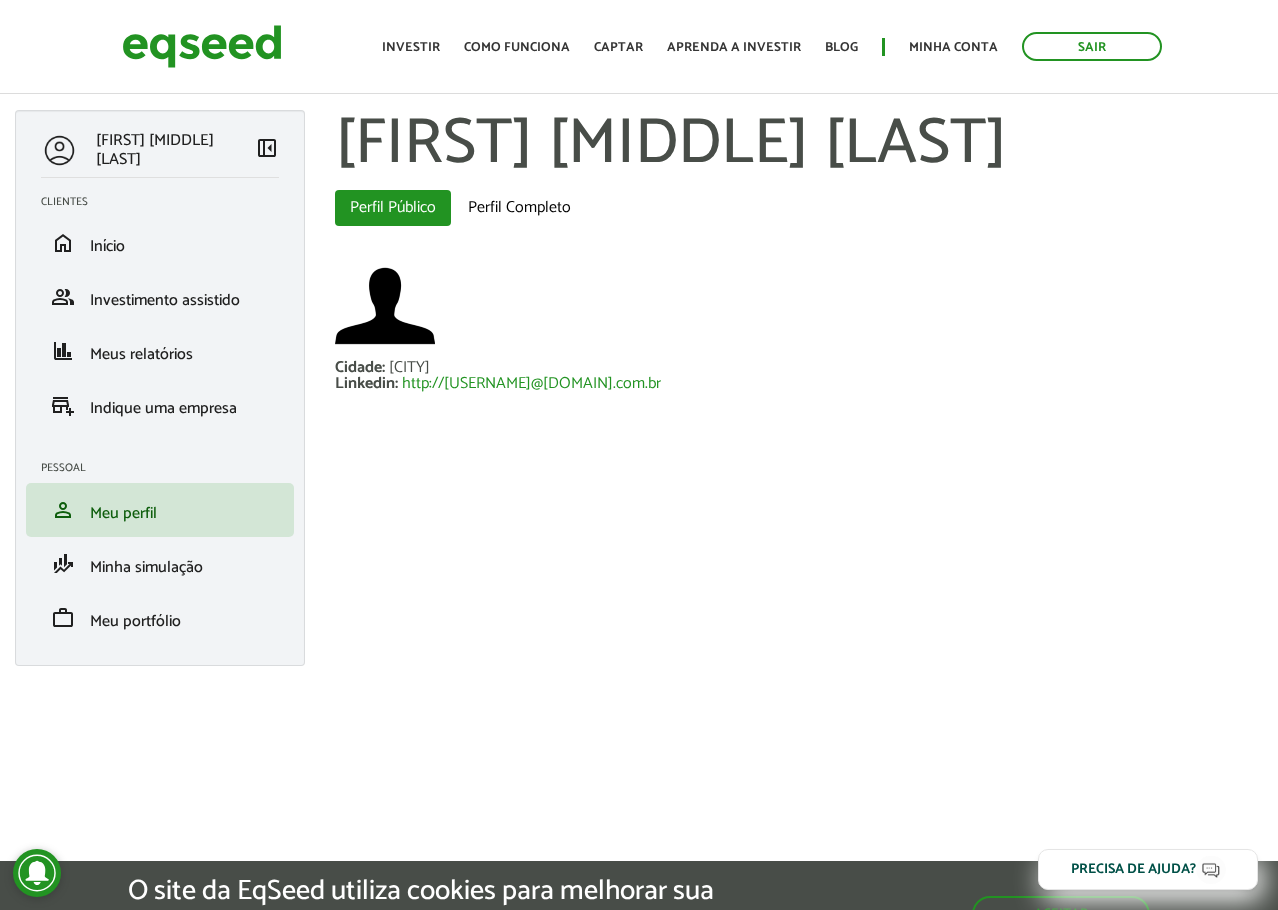 scroll, scrollTop: 0, scrollLeft: 0, axis: both 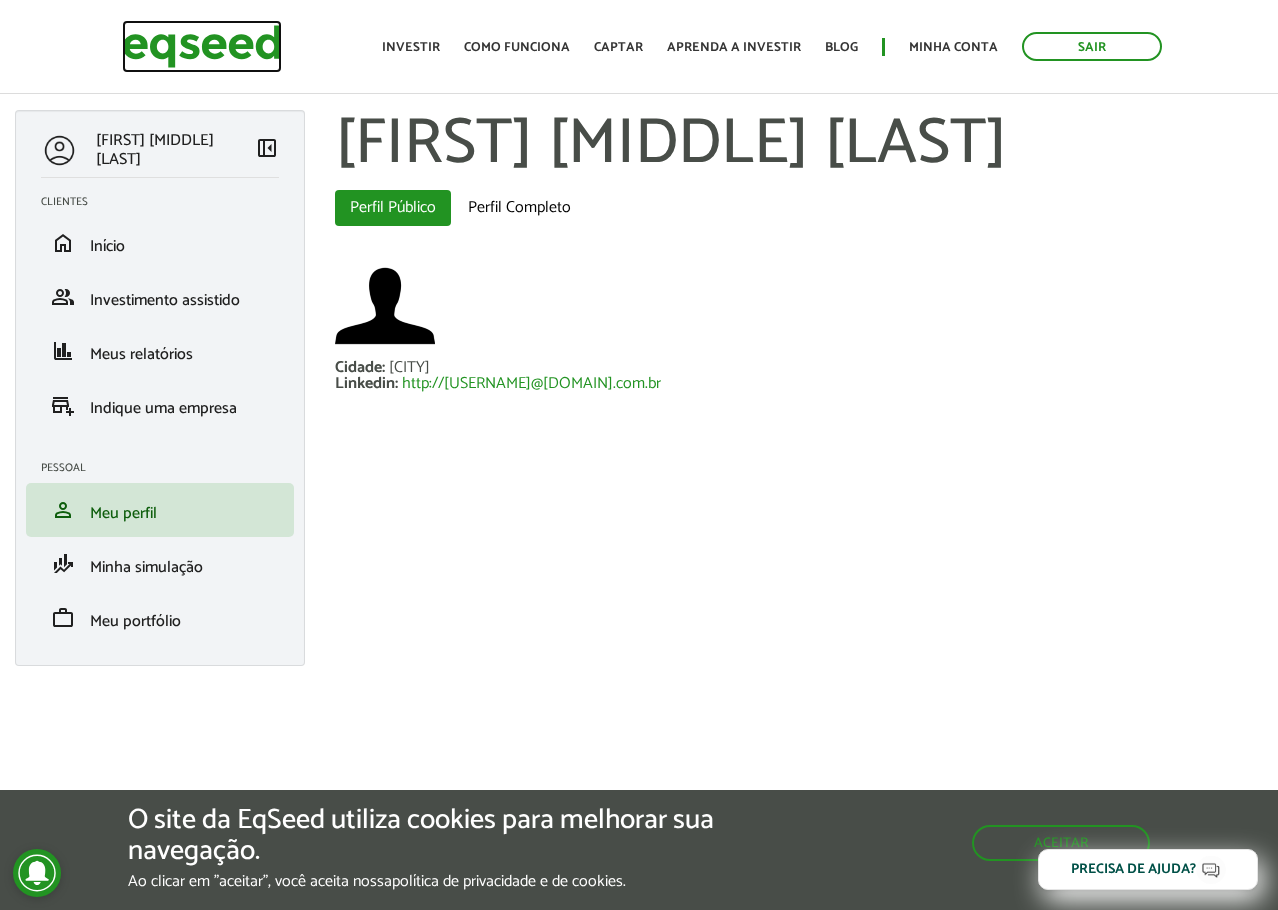 click at bounding box center (202, 46) 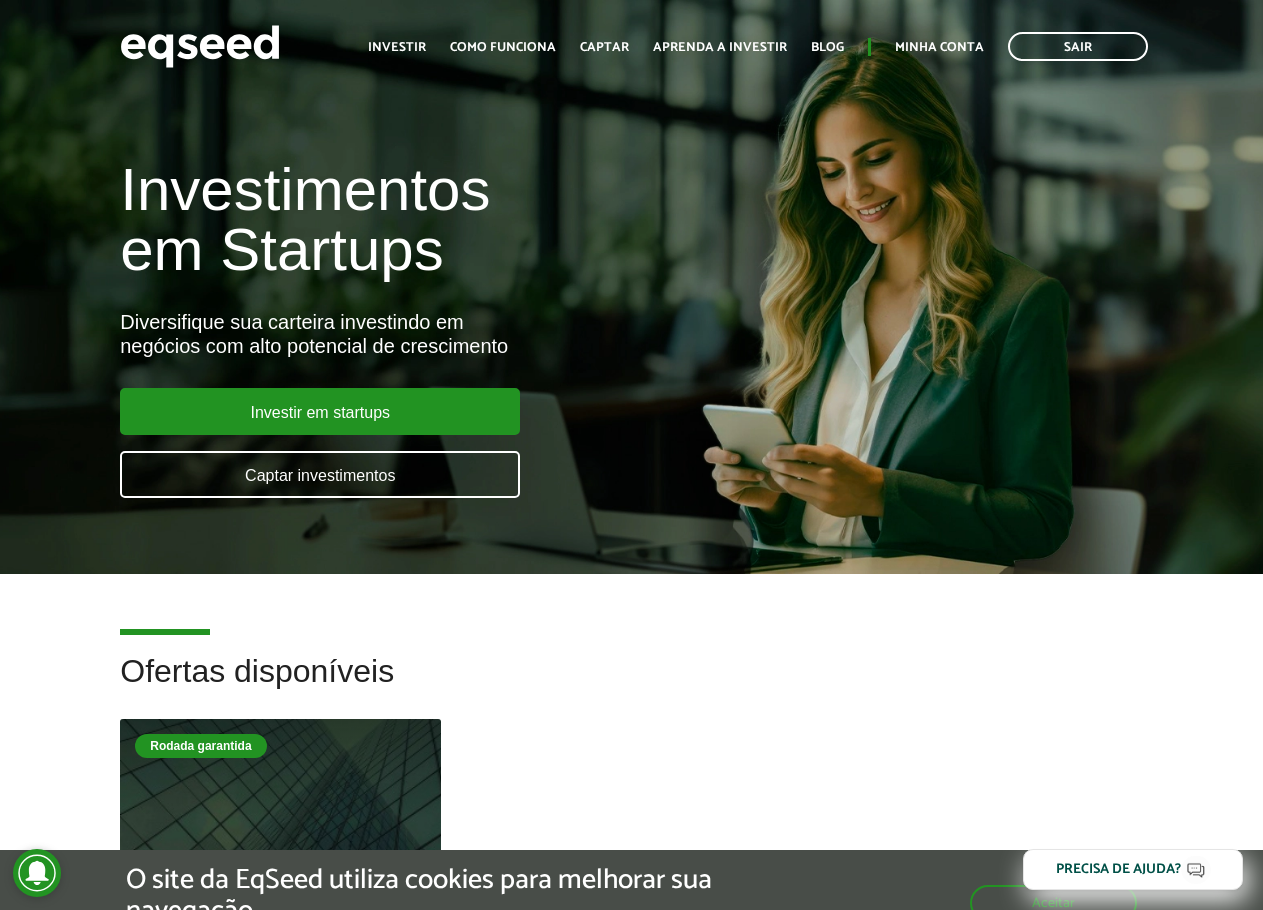 scroll, scrollTop: 0, scrollLeft: 0, axis: both 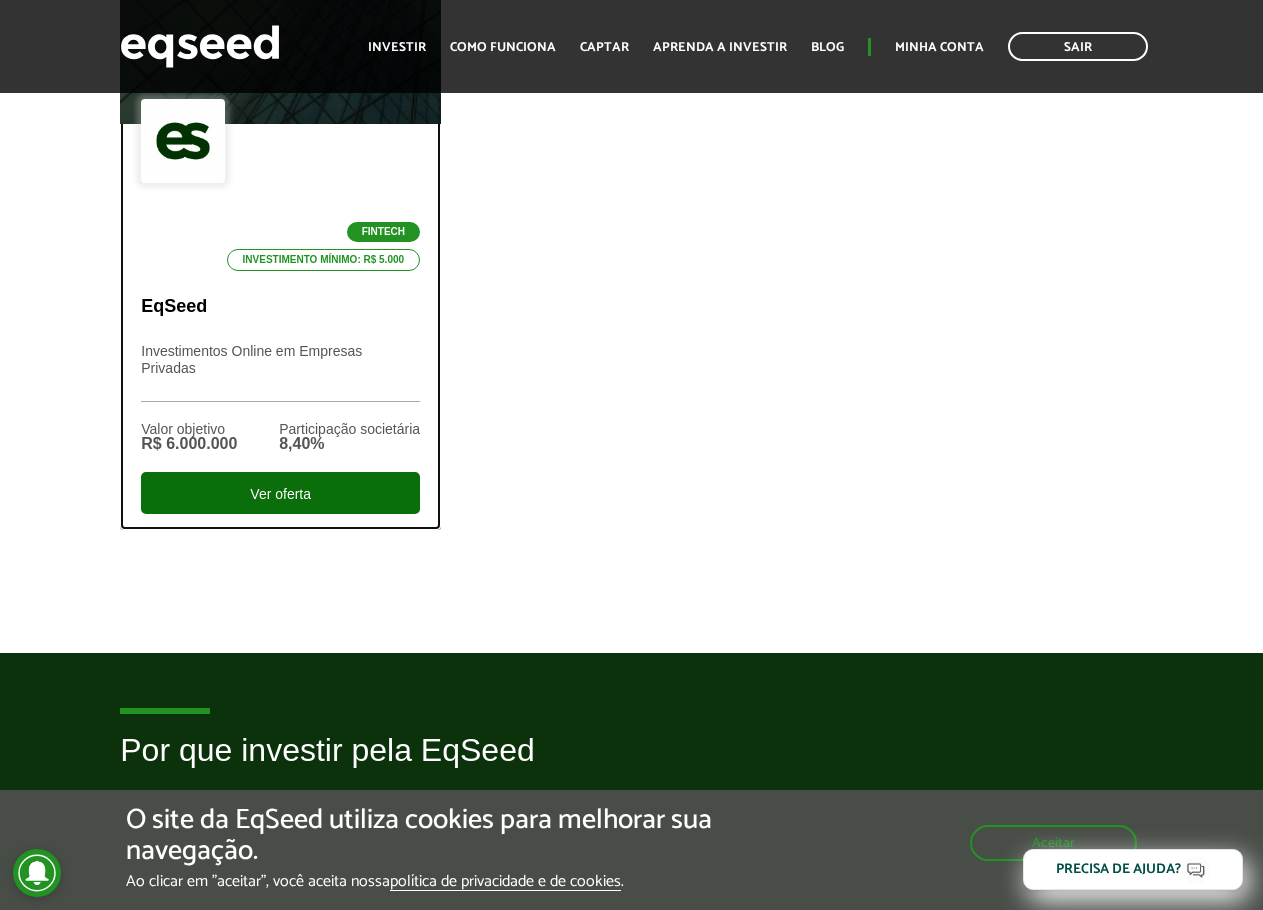 click on "Ver oferta" at bounding box center [280, 493] 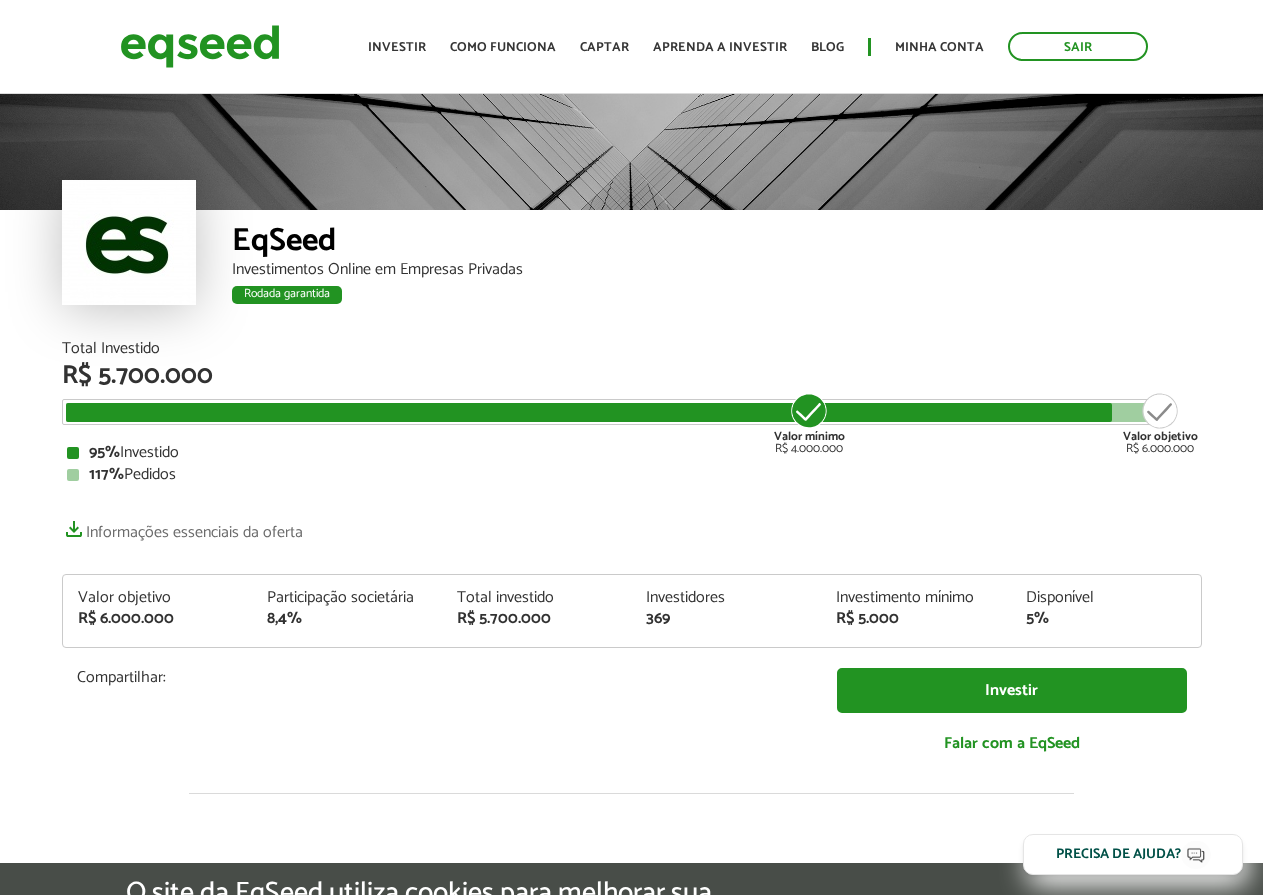 scroll, scrollTop: 0, scrollLeft: 0, axis: both 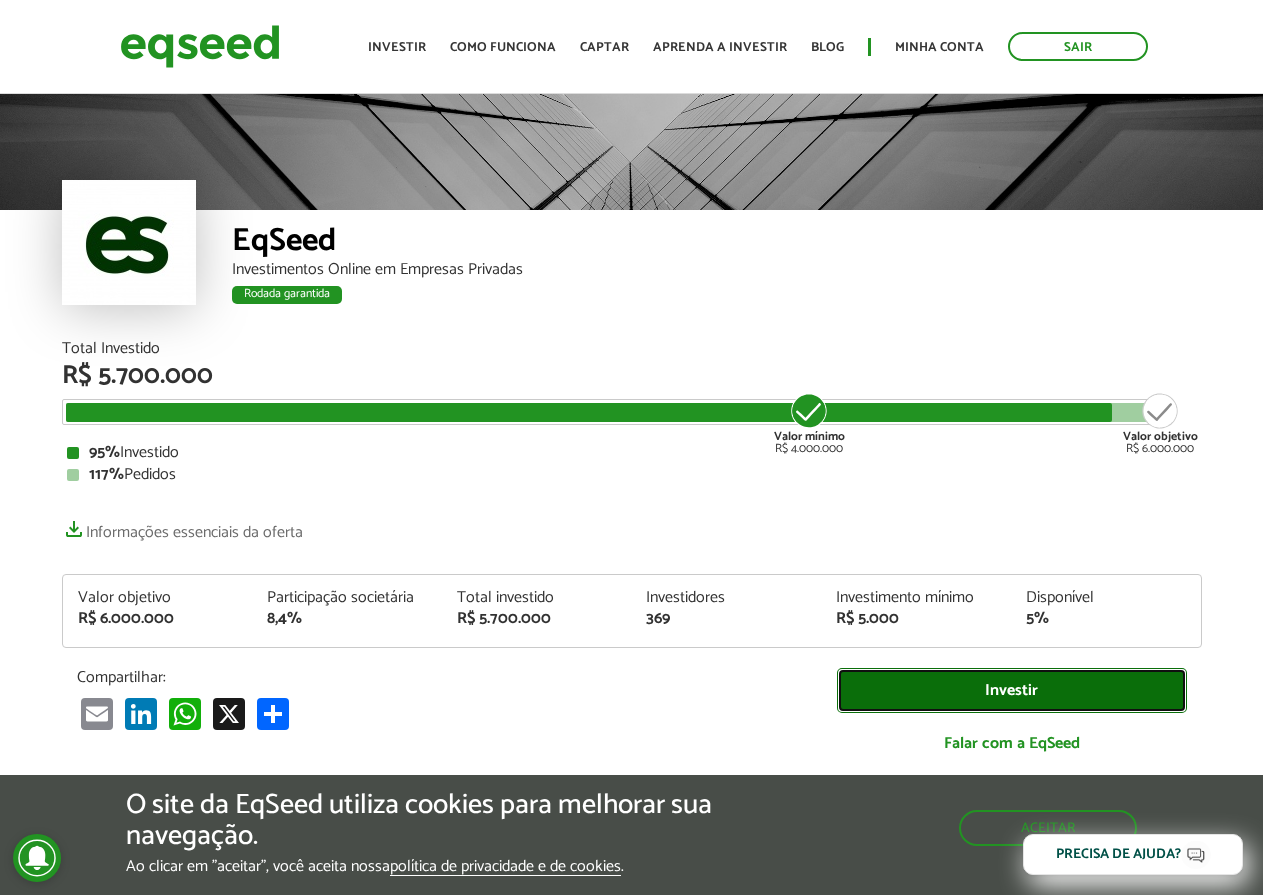 click on "Investir" at bounding box center (1012, 690) 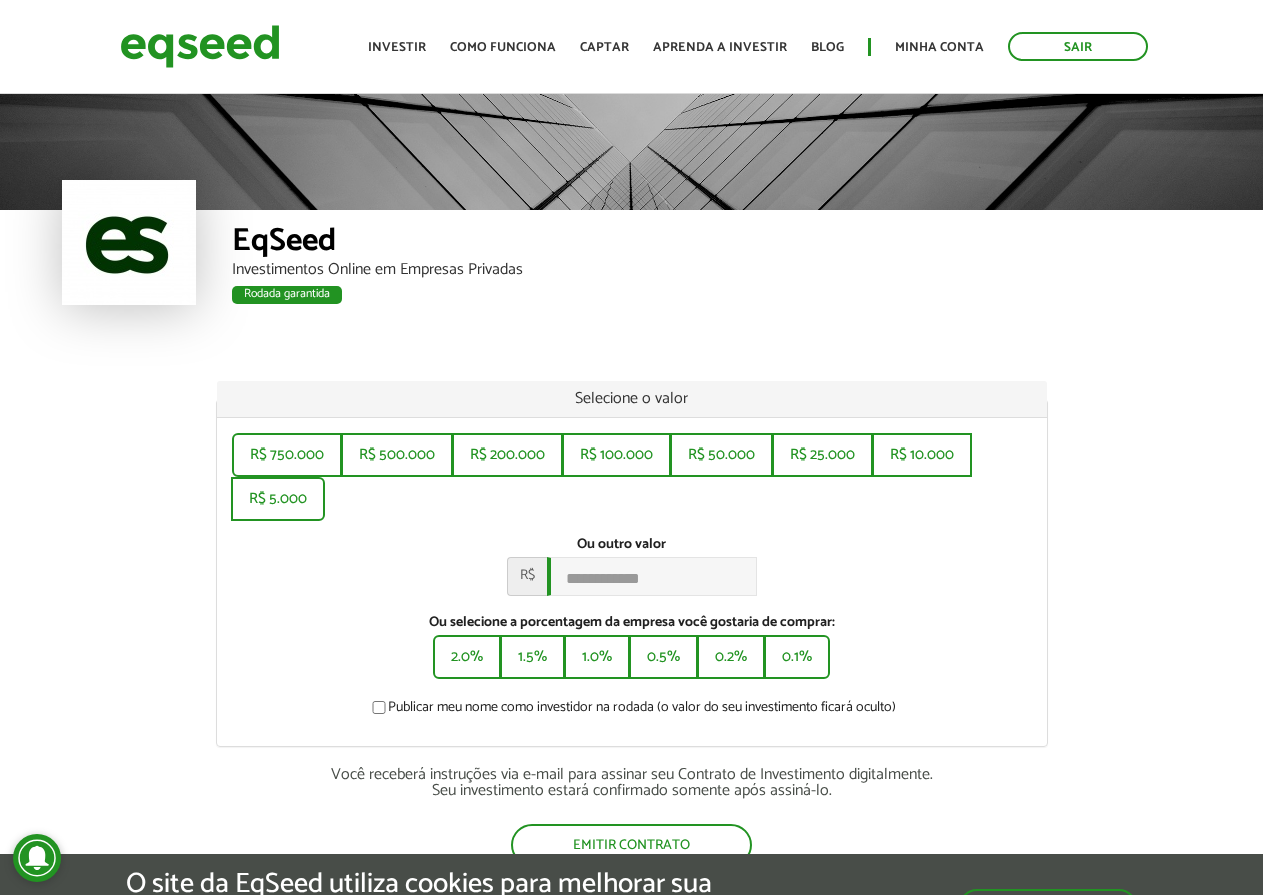 scroll, scrollTop: 0, scrollLeft: 0, axis: both 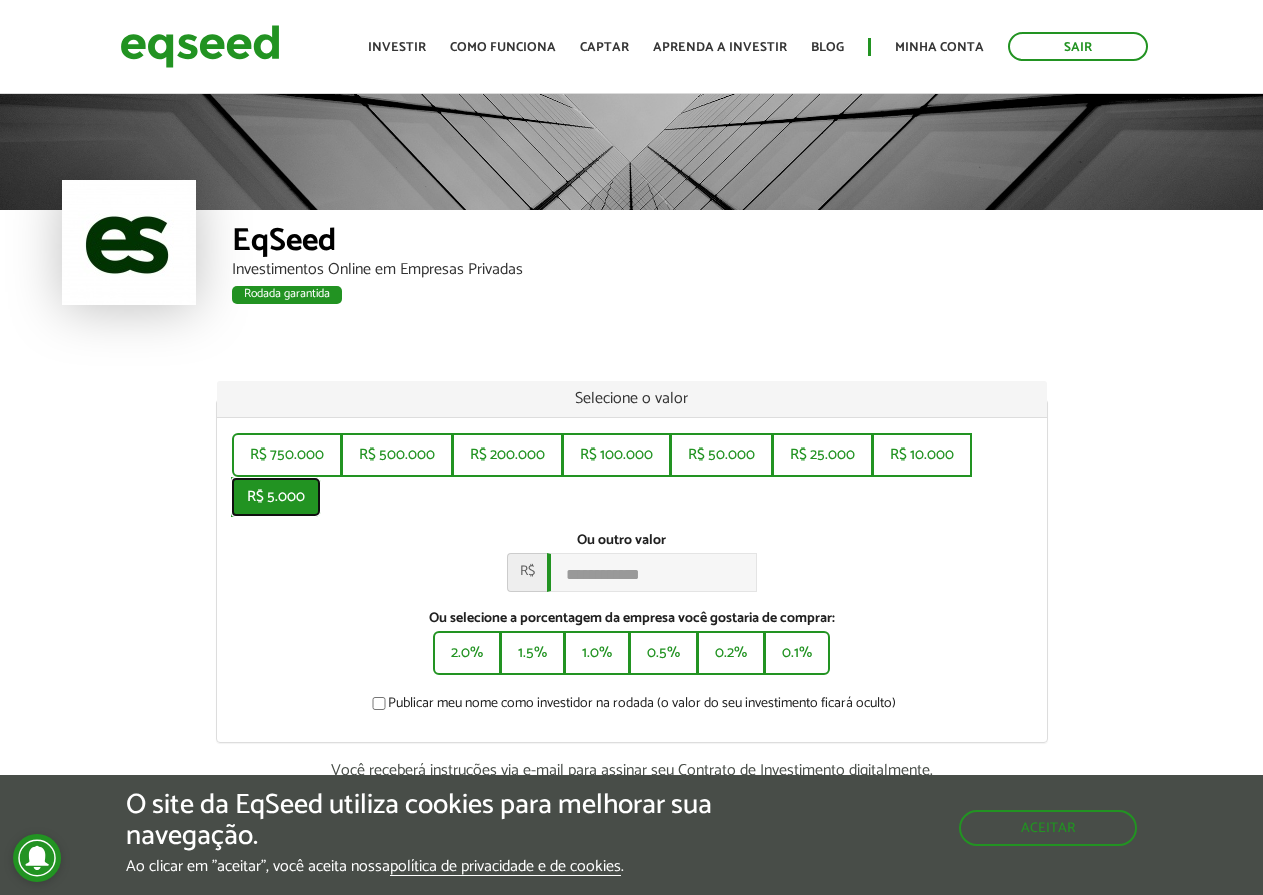 click on "R$ 750.000 R$ 500.000 R$ 200.000 R$ 100.000 R$ 50.000 R$ 25.000 R$ 10.000 R$ 5.000   Ou outro valor  *
R$   Ou selecione a porcentagem da empresa você gostaria de comprar:
2.0% 1.5% 1.0% 0.5% 0.2% 0.1%   Publicar meu nome como investidor na rodada (o valor do seu investimento ficará oculto)" at bounding box center (632, 580) 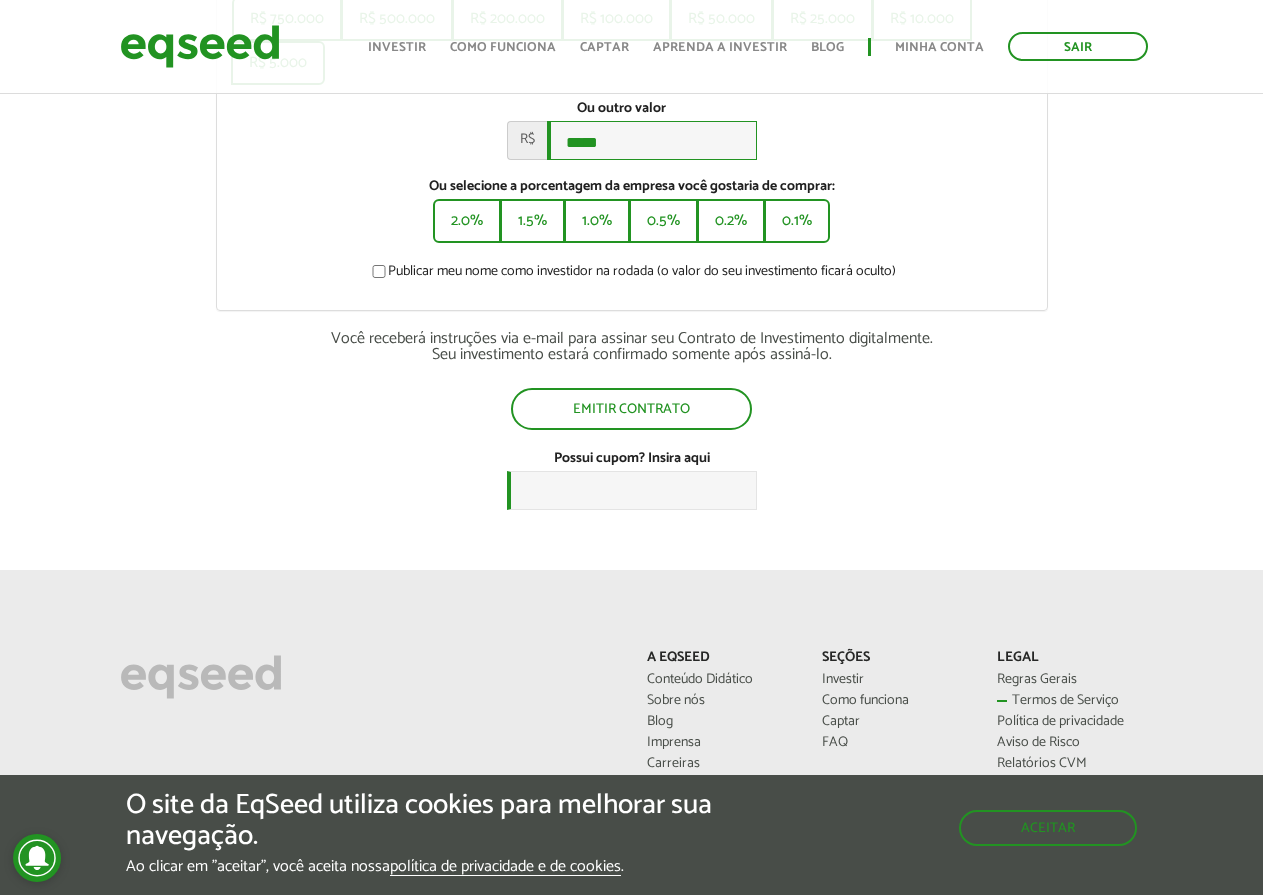 scroll, scrollTop: 400, scrollLeft: 0, axis: vertical 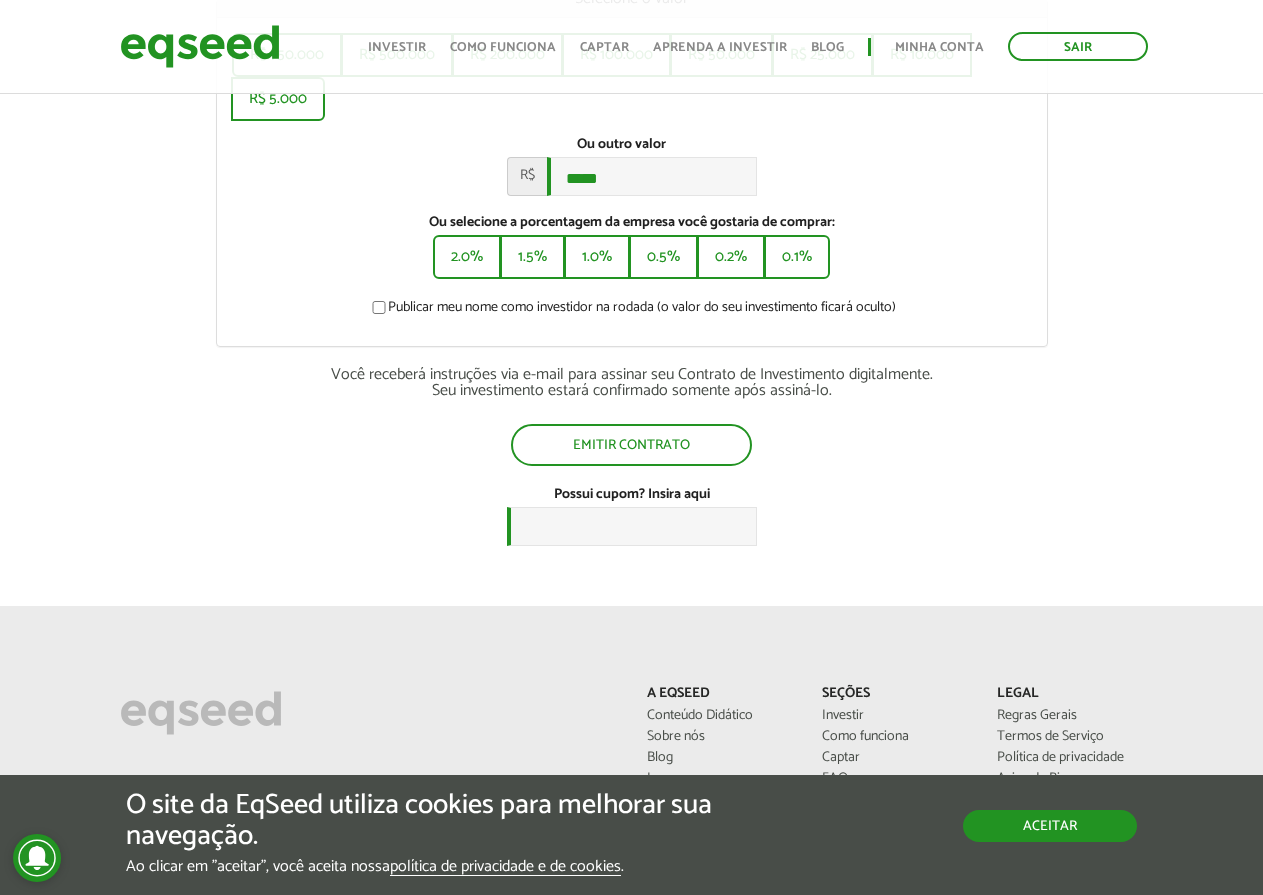 click on "Aceitar" at bounding box center (1050, 826) 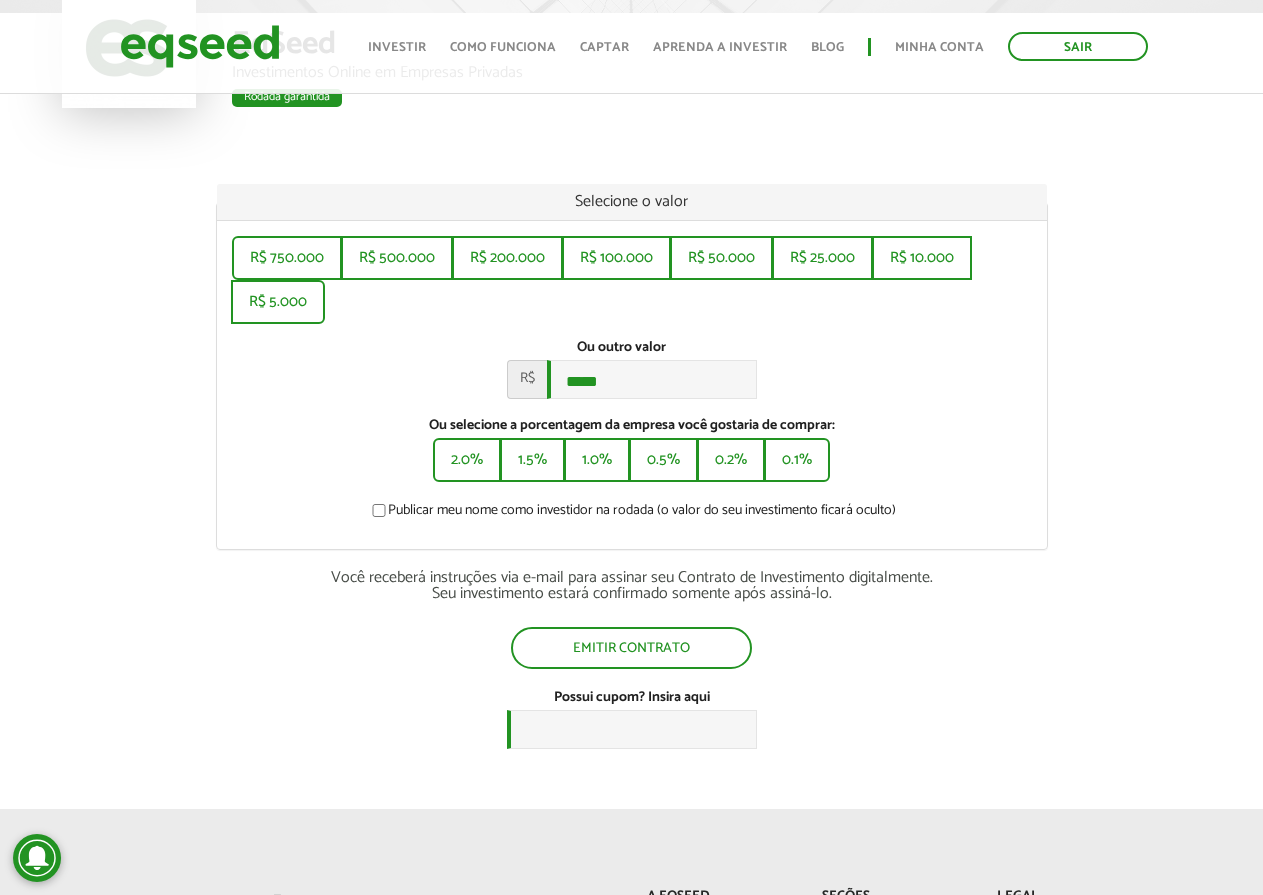 scroll, scrollTop: 500, scrollLeft: 0, axis: vertical 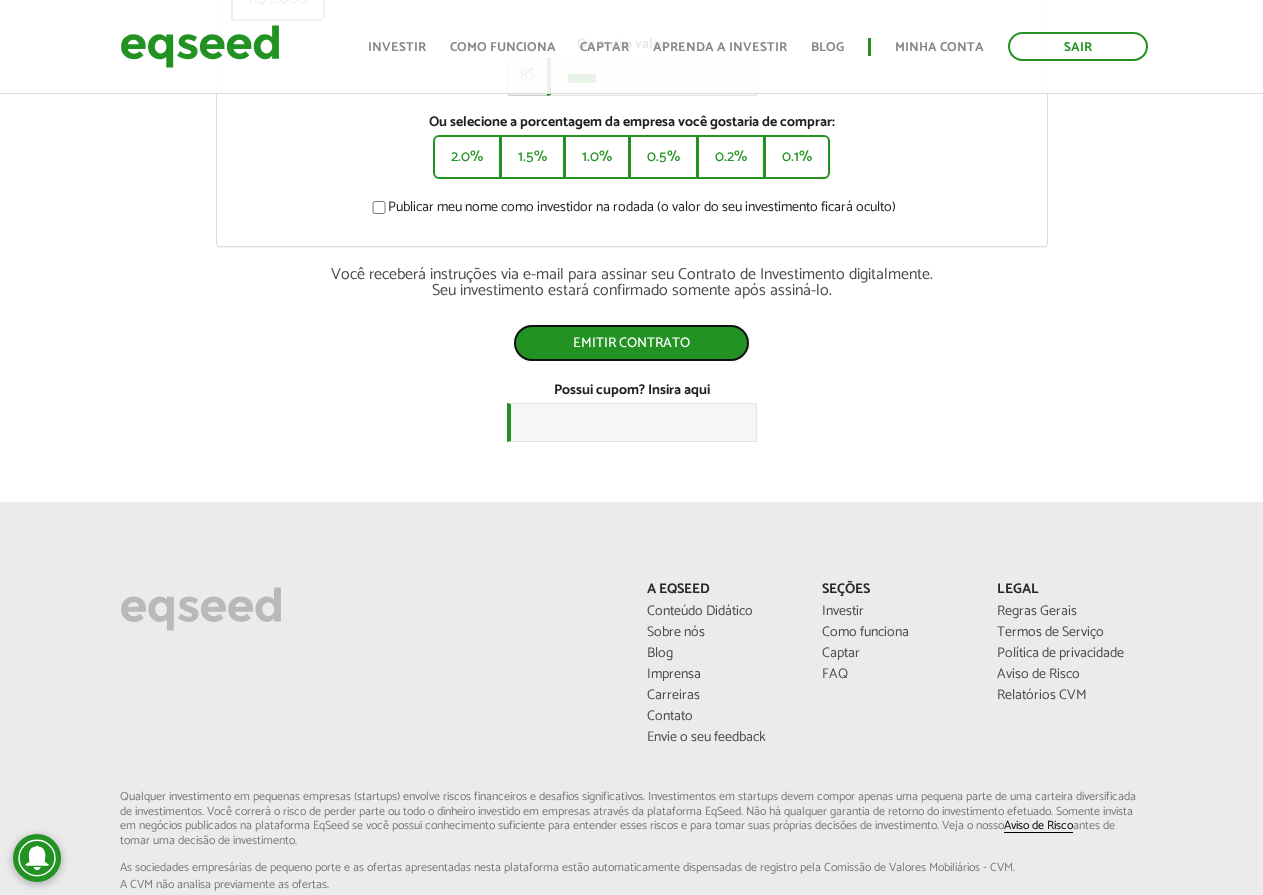 click on "Emitir contrato" at bounding box center (631, 343) 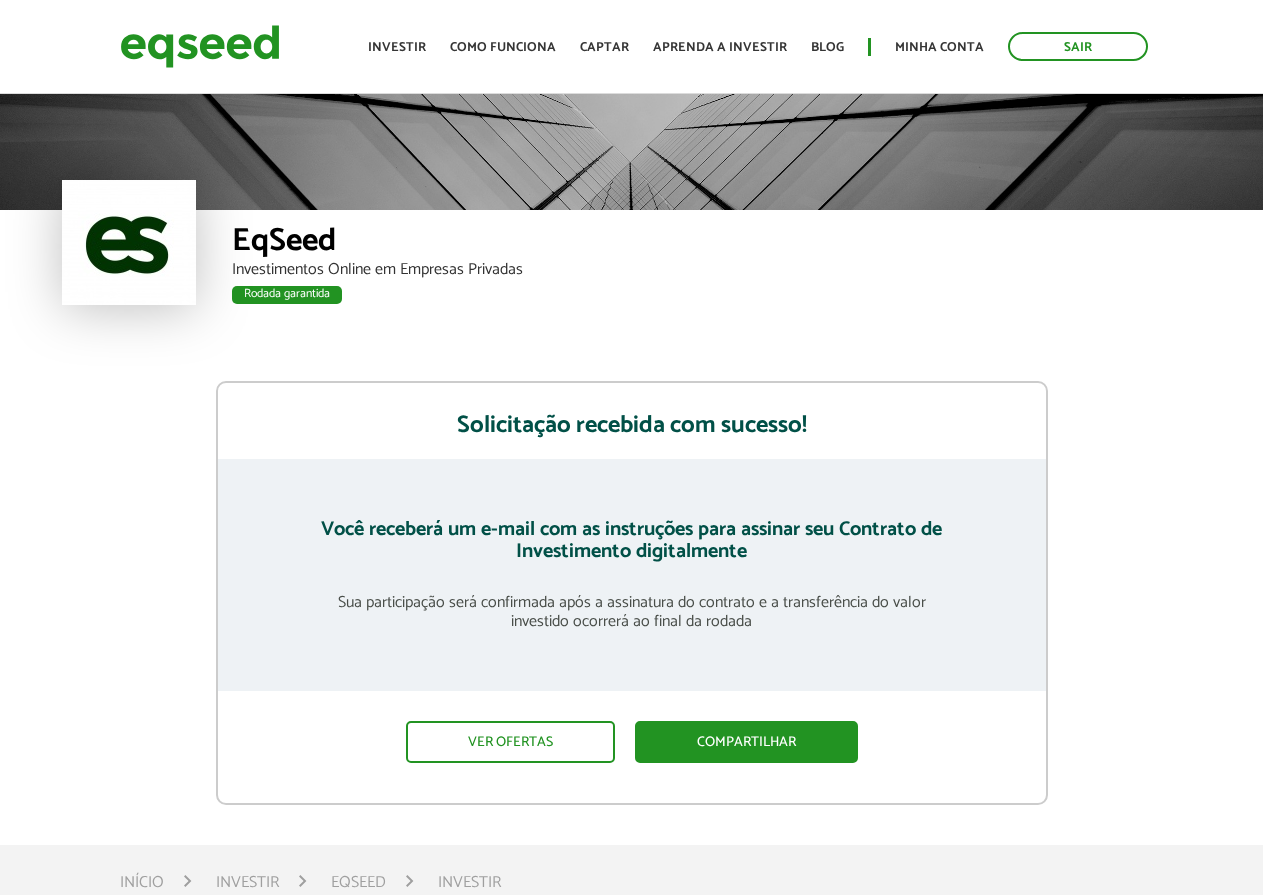 scroll, scrollTop: 0, scrollLeft: 0, axis: both 